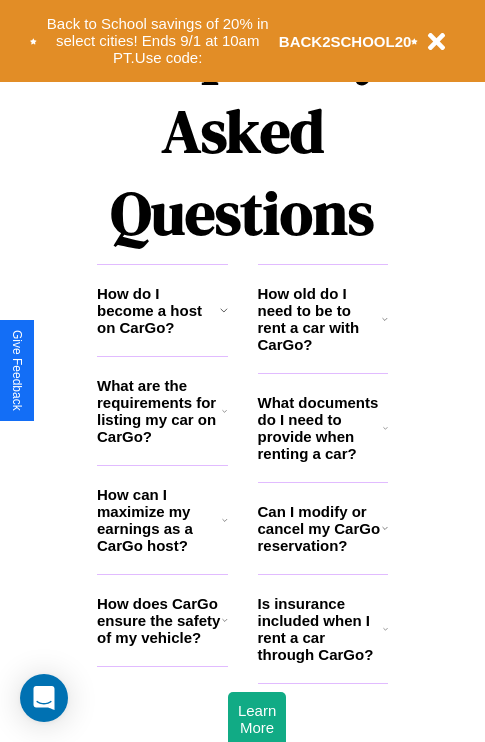 scroll, scrollTop: 2423, scrollLeft: 0, axis: vertical 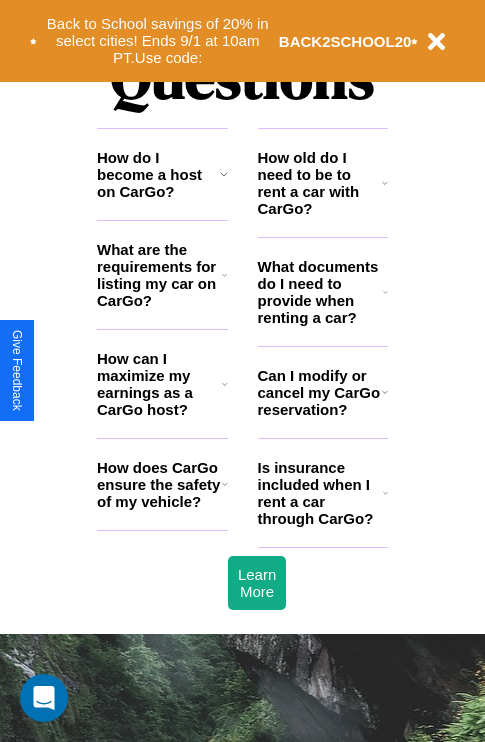 click on "What are the requirements for listing my car on CarGo?" at bounding box center [159, 275] 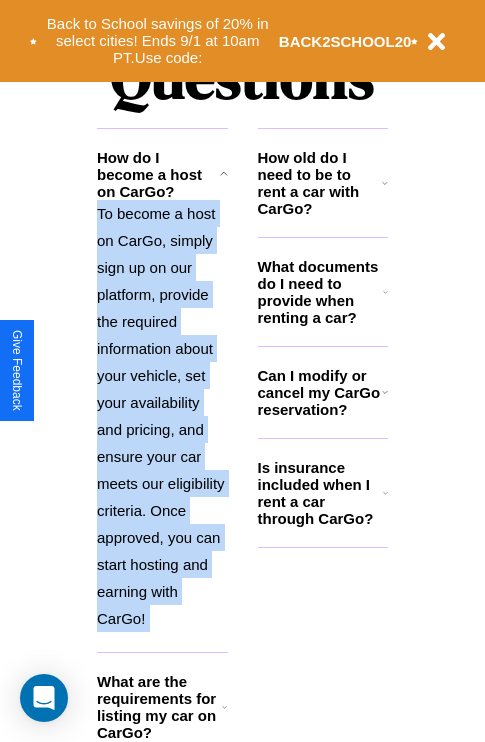 scroll, scrollTop: 2677, scrollLeft: 0, axis: vertical 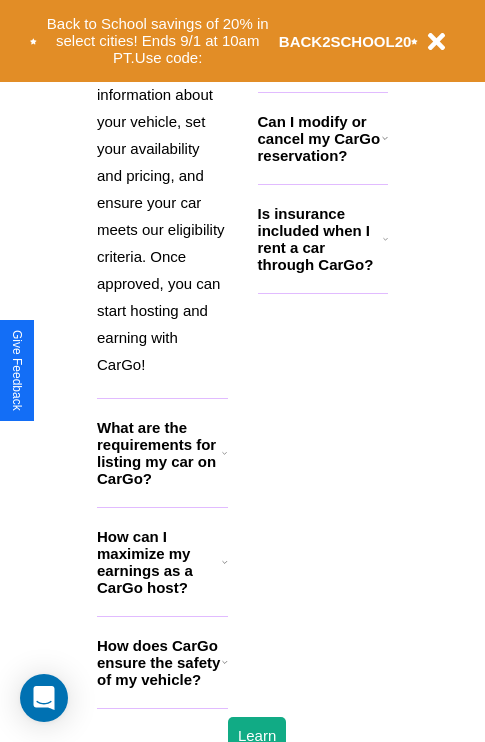 click on "How does CarGo ensure the safety of my vehicle?" at bounding box center [159, 662] 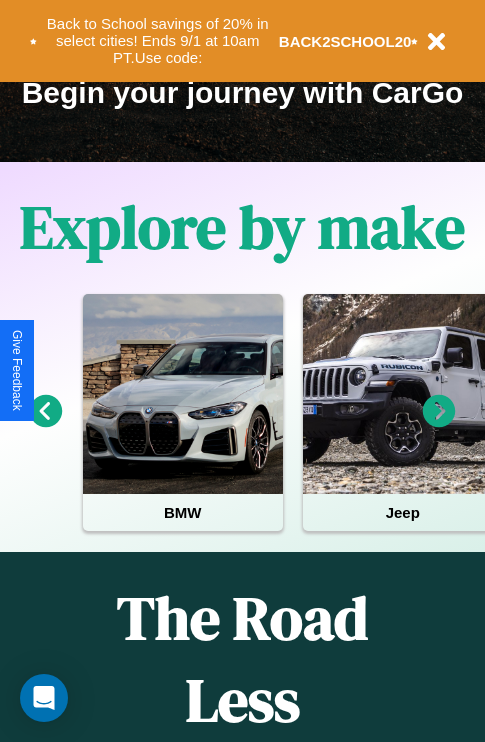scroll, scrollTop: 308, scrollLeft: 0, axis: vertical 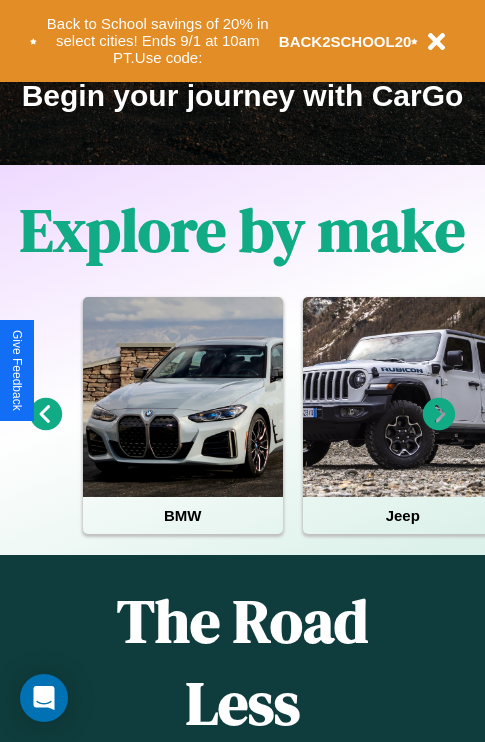 click 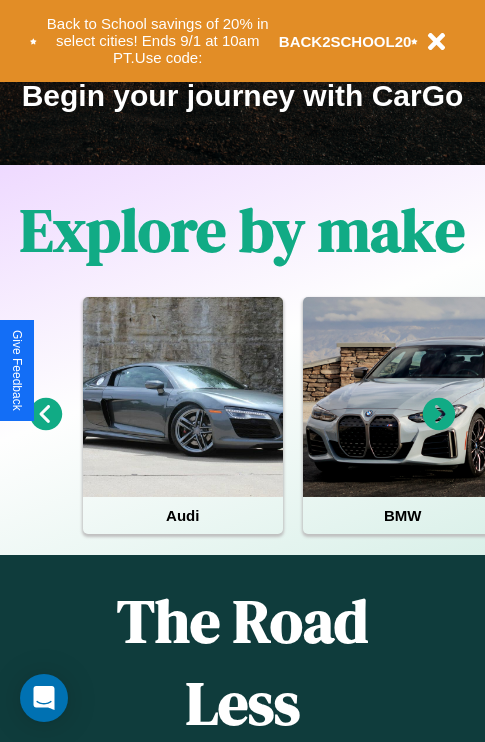 click 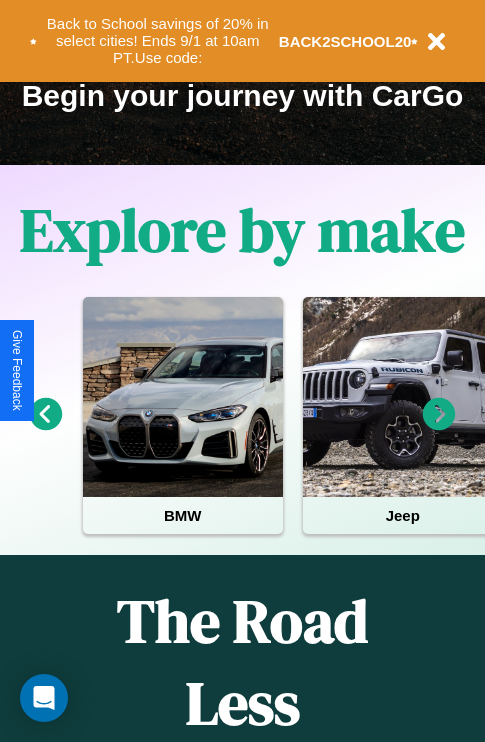 click 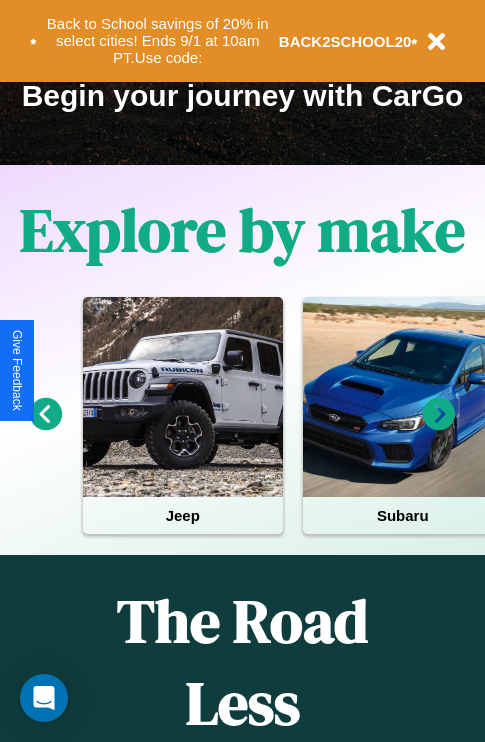 click 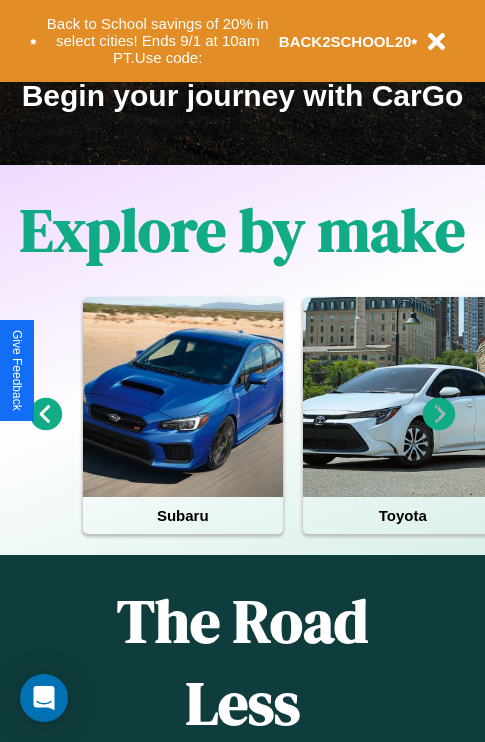 click 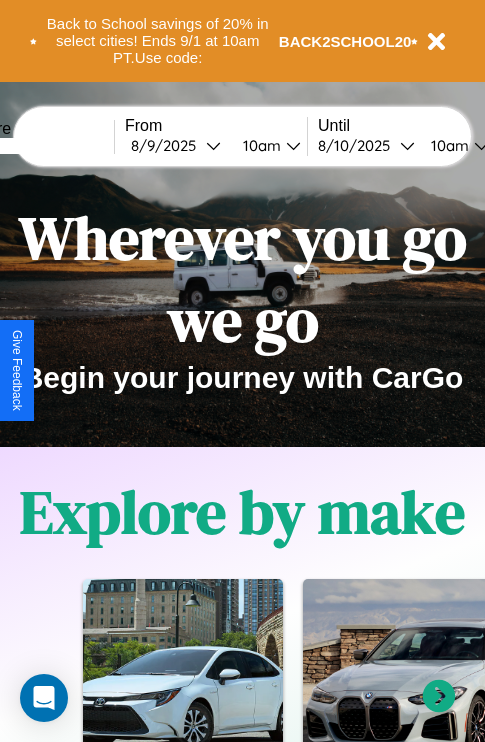 scroll, scrollTop: 0, scrollLeft: 0, axis: both 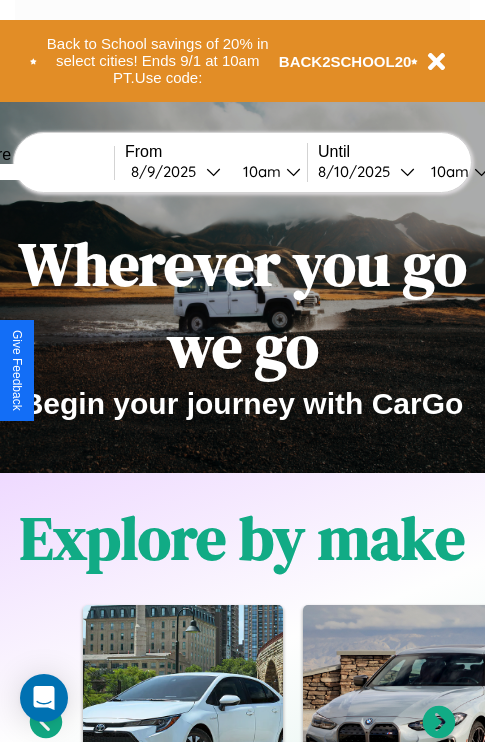 click at bounding box center (39, 172) 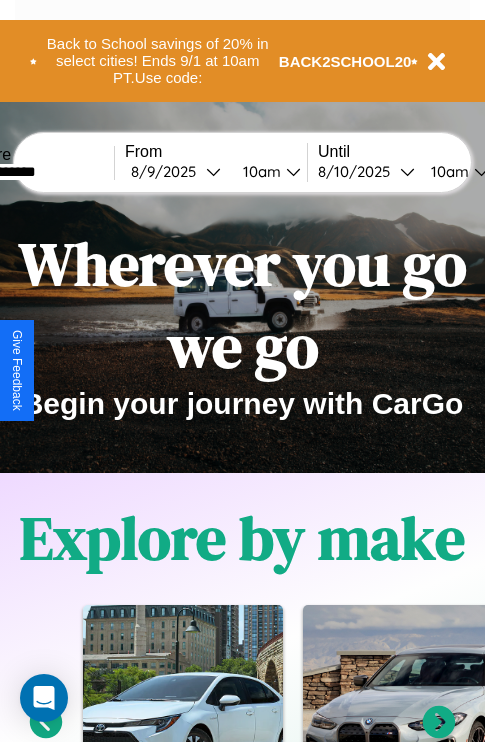 type on "**********" 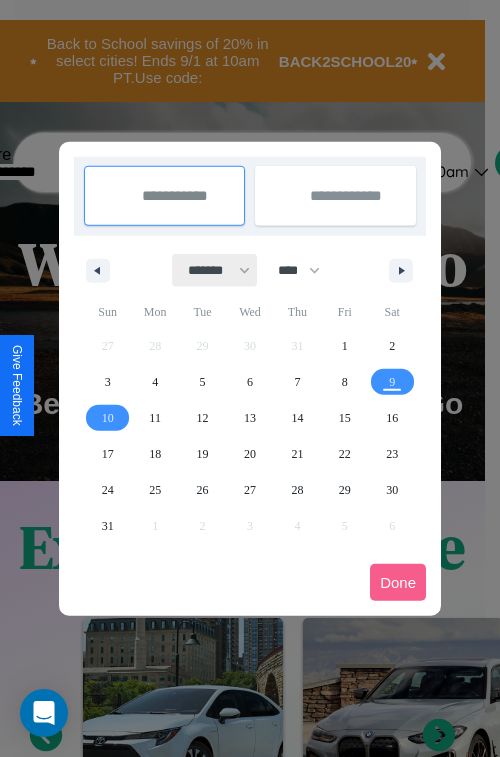 click on "******* ******** ***** ***** *** **** **** ****** ********* ******* ******** ********" at bounding box center [215, 270] 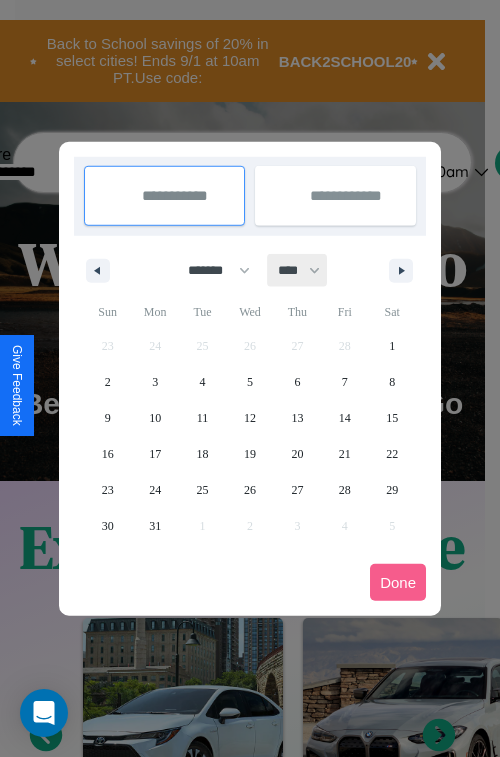 click on "**** **** **** **** **** **** **** **** **** **** **** **** **** **** **** **** **** **** **** **** **** **** **** **** **** **** **** **** **** **** **** **** **** **** **** **** **** **** **** **** **** **** **** **** **** **** **** **** **** **** **** **** **** **** **** **** **** **** **** **** **** **** **** **** **** **** **** **** **** **** **** **** **** **** **** **** **** **** **** **** **** **** **** **** **** **** **** **** **** **** **** **** **** **** **** **** **** **** **** **** **** **** **** **** **** **** **** **** **** **** **** **** **** **** **** **** **** **** **** **** ****" at bounding box center [298, 270] 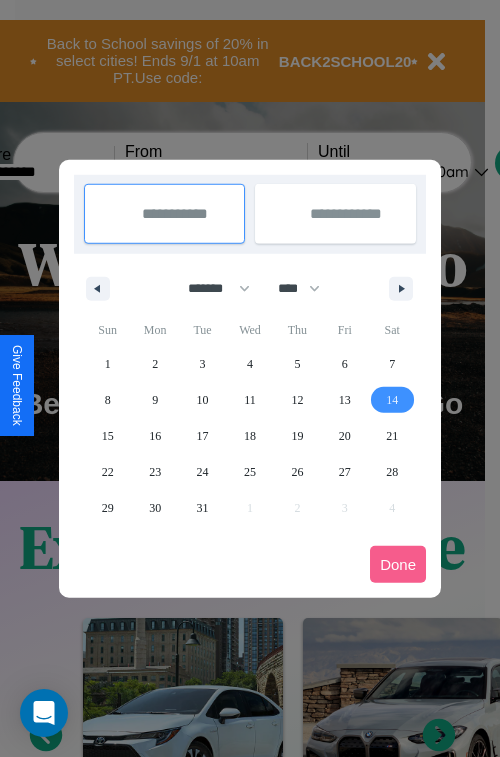 click on "14" at bounding box center (392, 400) 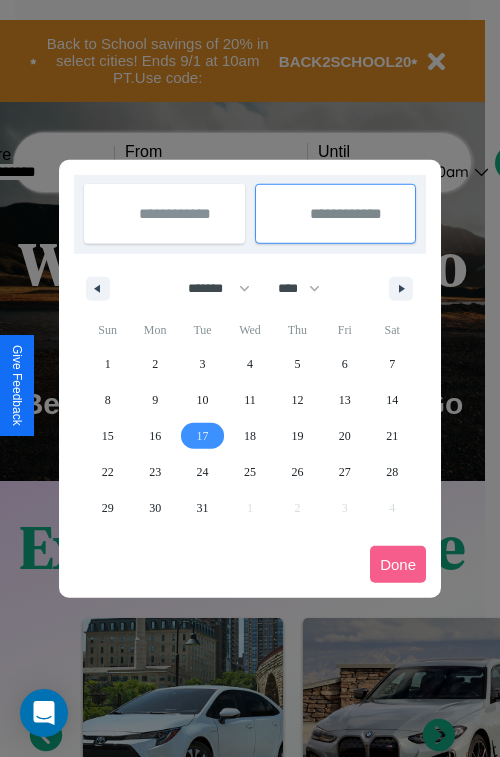 click on "17" at bounding box center (203, 436) 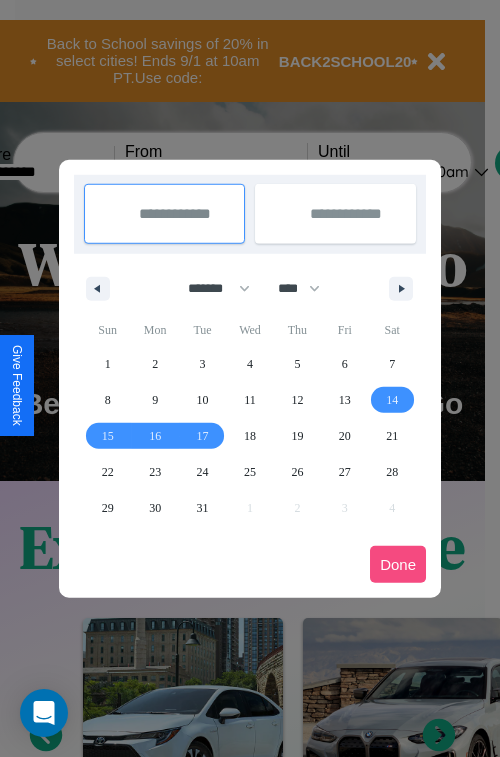 click on "Done" at bounding box center [398, 564] 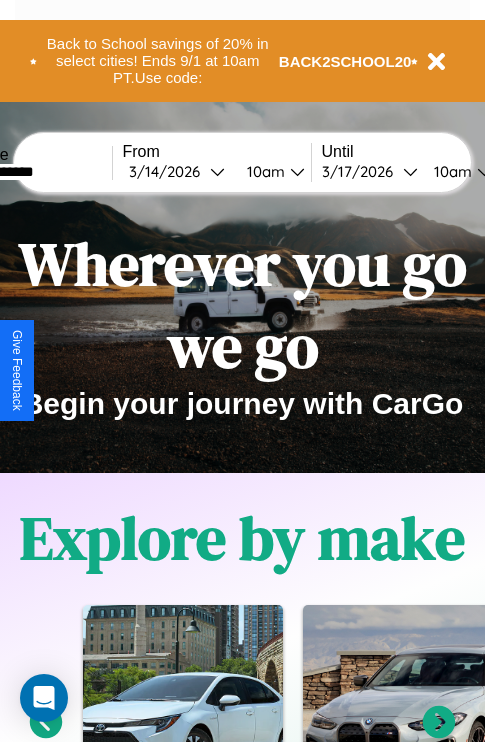 scroll, scrollTop: 0, scrollLeft: 73, axis: horizontal 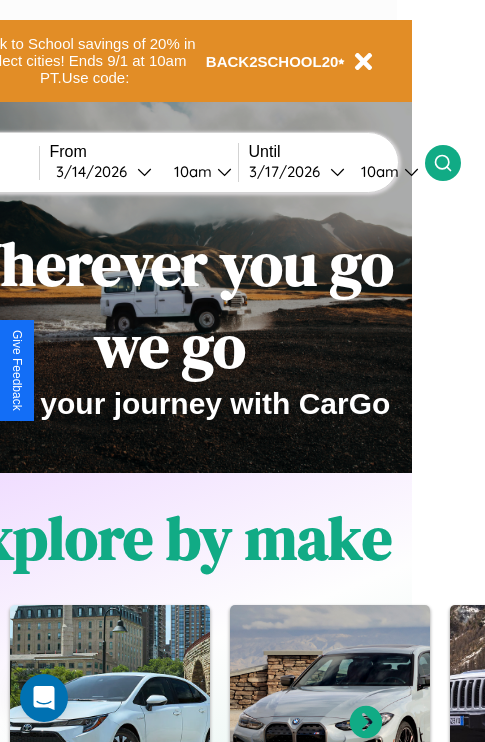 click 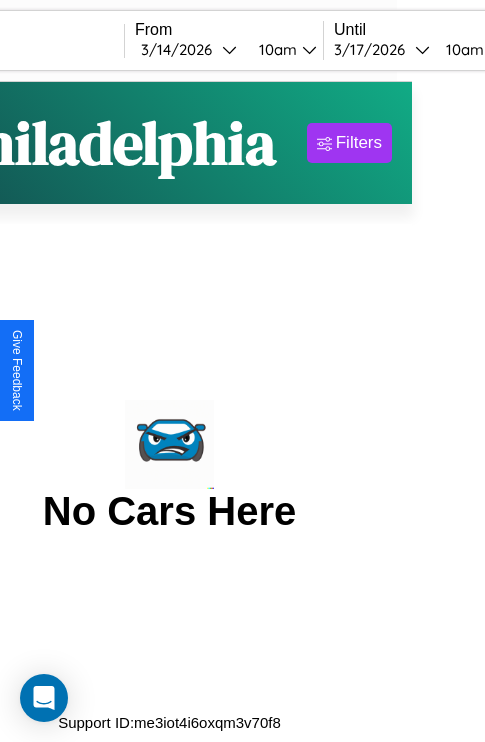 scroll, scrollTop: 0, scrollLeft: 0, axis: both 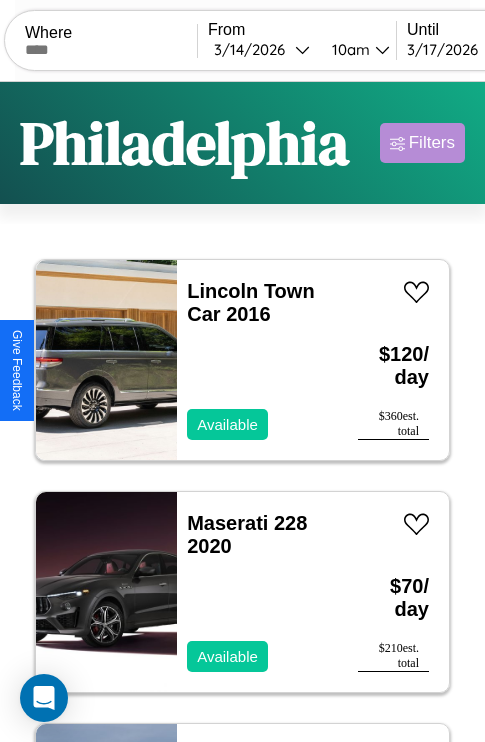 click on "Filters" at bounding box center [432, 143] 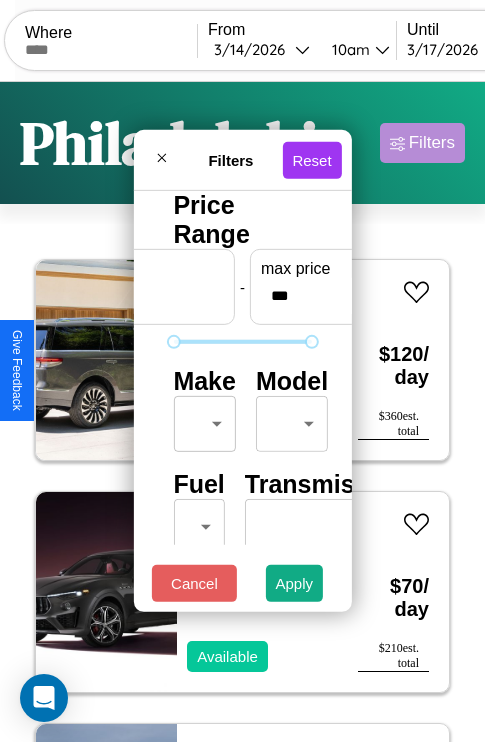 scroll, scrollTop: 59, scrollLeft: 0, axis: vertical 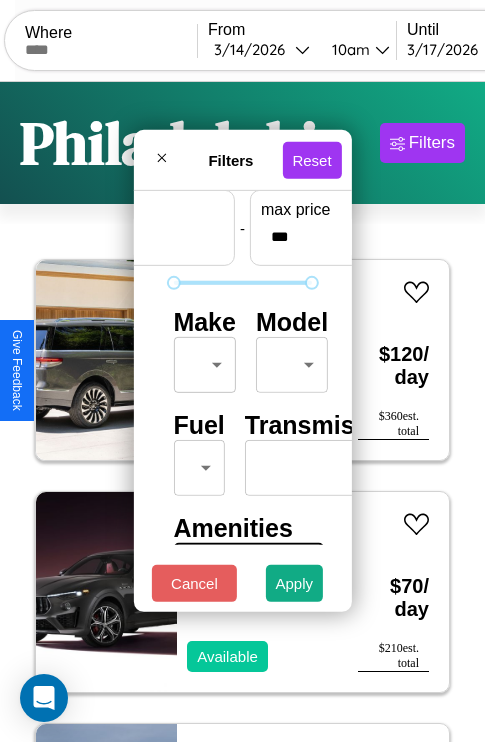 click on "CarGo Where From [DATE] [TIME] Until [DATE] [TIME] Become a Host Login Sign Up [CITY] Filters 45  cars in this area These cars can be picked up in this city. Lincoln   Town Car   2016 Available $ 120  / day $ 360  est. total Maserati   228   2020 Available $ 70  / day $ 210  est. total Hummer   H1   2020 Unavailable $ 170  / day $ 510  est. total Volvo   VNL   2018 Available $ 40  / day $ 120  est. total Hummer   H2   2021 Available $ 60  / day $ 180  est. total GMC   Bus Chassis   2018 Available $ 90  / day $ 270  est. total Audi   S7   2014 Available $ 90  / day $ 270  est. total Mazda   MX-3   2023 Available $ 40  / day $ 120  est. total Volvo   FML   2016 Available $ 110  / day $ 330  est. total Dodge   Dodgen Industries   2017 Available $ 120  / day $ 360  est. total Jaguar   XF   2016 Available $ 160  / day $ 480  est. total Fiat   500X   2014 Available $ 160  / day $ 480  est. total Land Rover   LR4   2024 Unavailable $ 40  / day $ 120  est. total Lincoln   MKZ   2014 Unavailable $ 70 $" at bounding box center [242, 412] 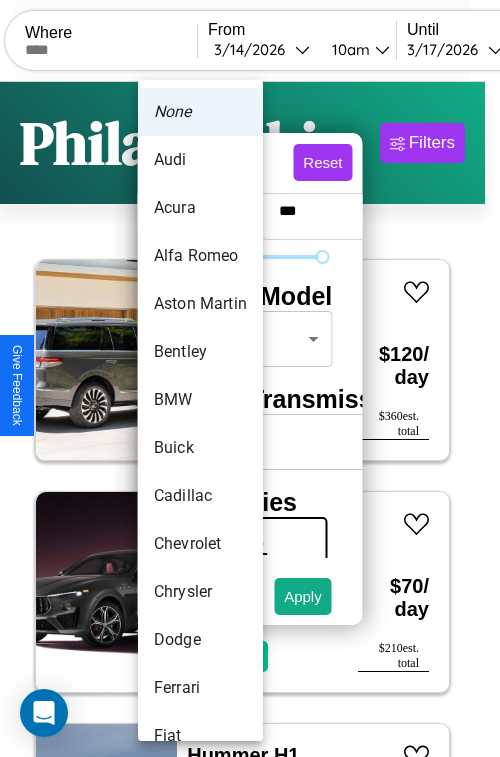 click on "Alfa Romeo" at bounding box center [200, 256] 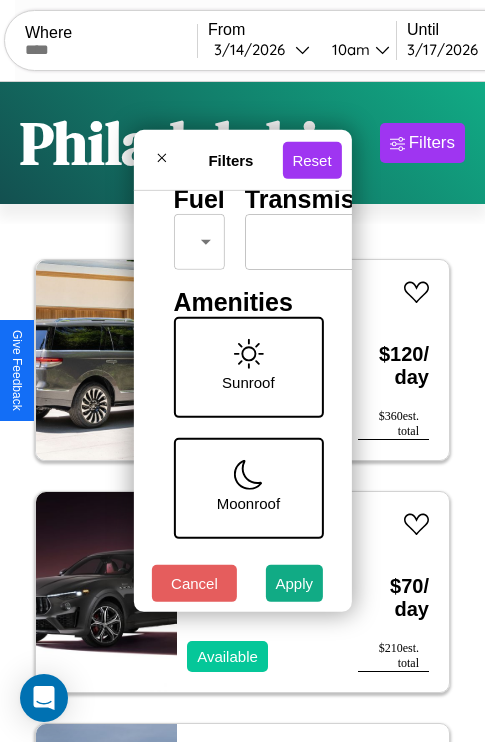 scroll, scrollTop: 288, scrollLeft: 0, axis: vertical 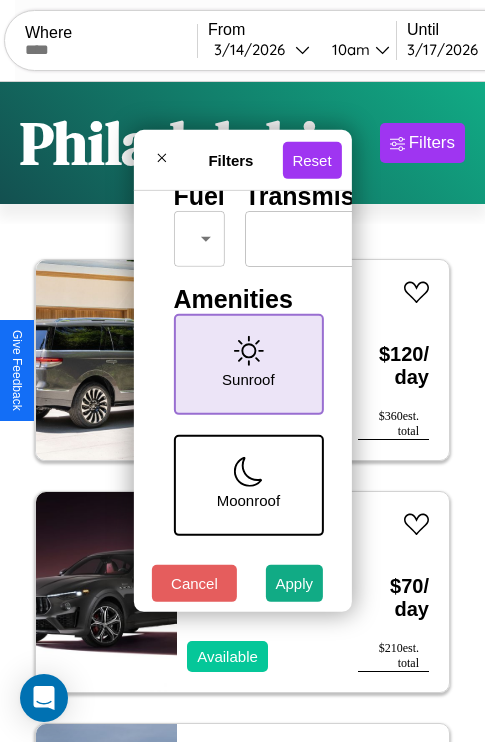click 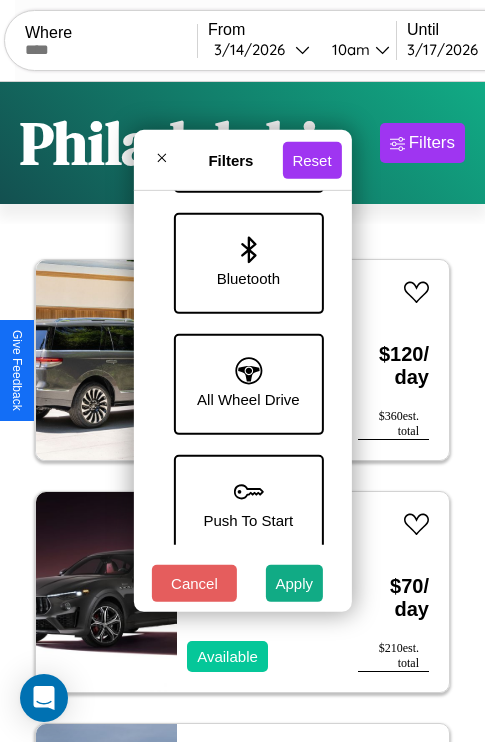 scroll, scrollTop: 1374, scrollLeft: 0, axis: vertical 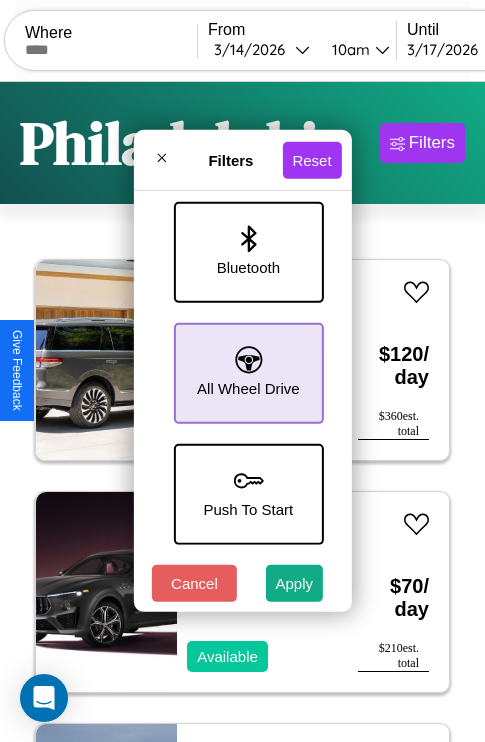 click 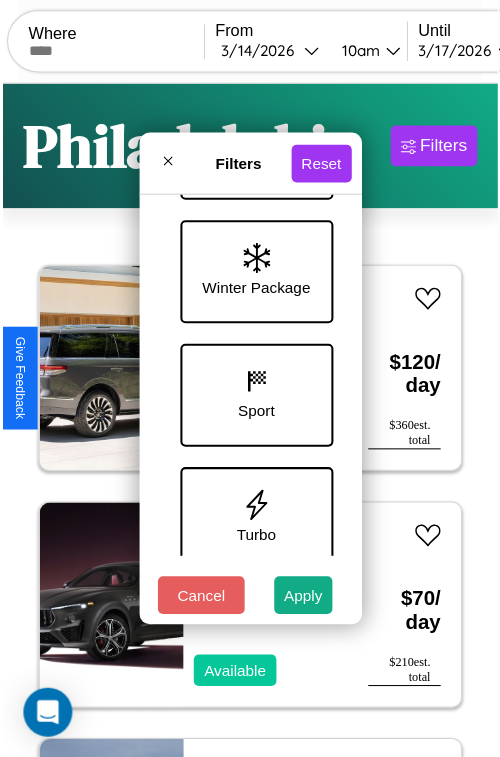 scroll, scrollTop: 651, scrollLeft: 0, axis: vertical 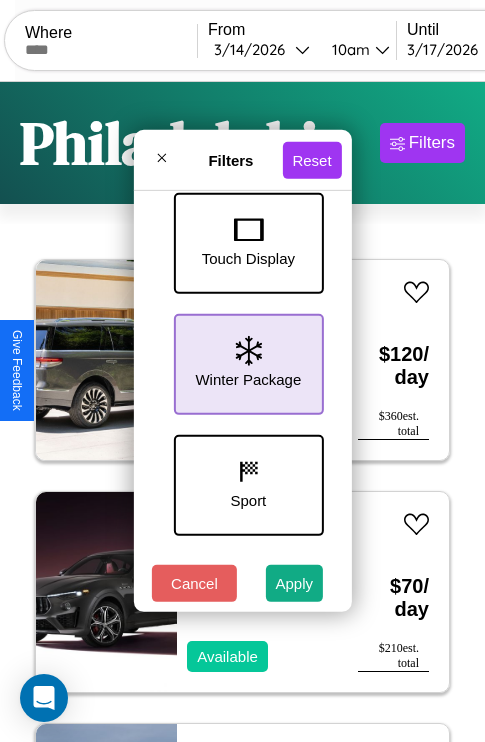 click 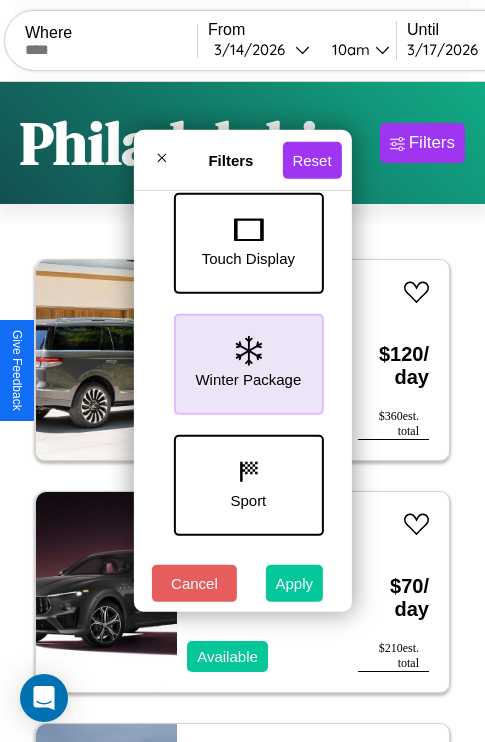 click on "Apply" at bounding box center (295, 583) 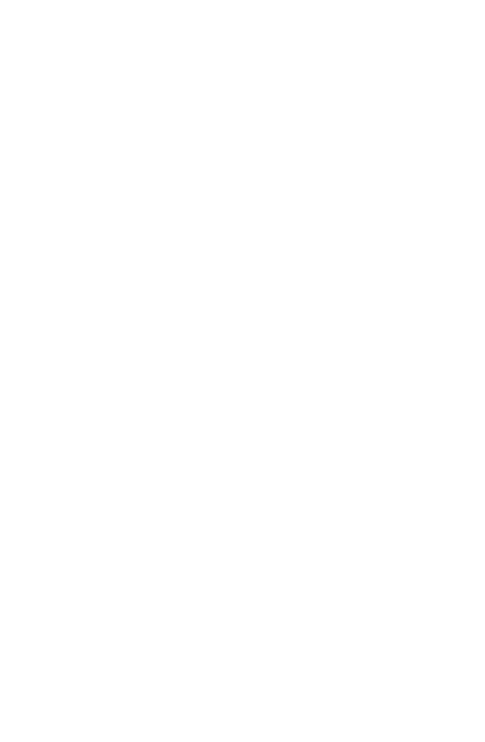 scroll, scrollTop: 0, scrollLeft: 0, axis: both 